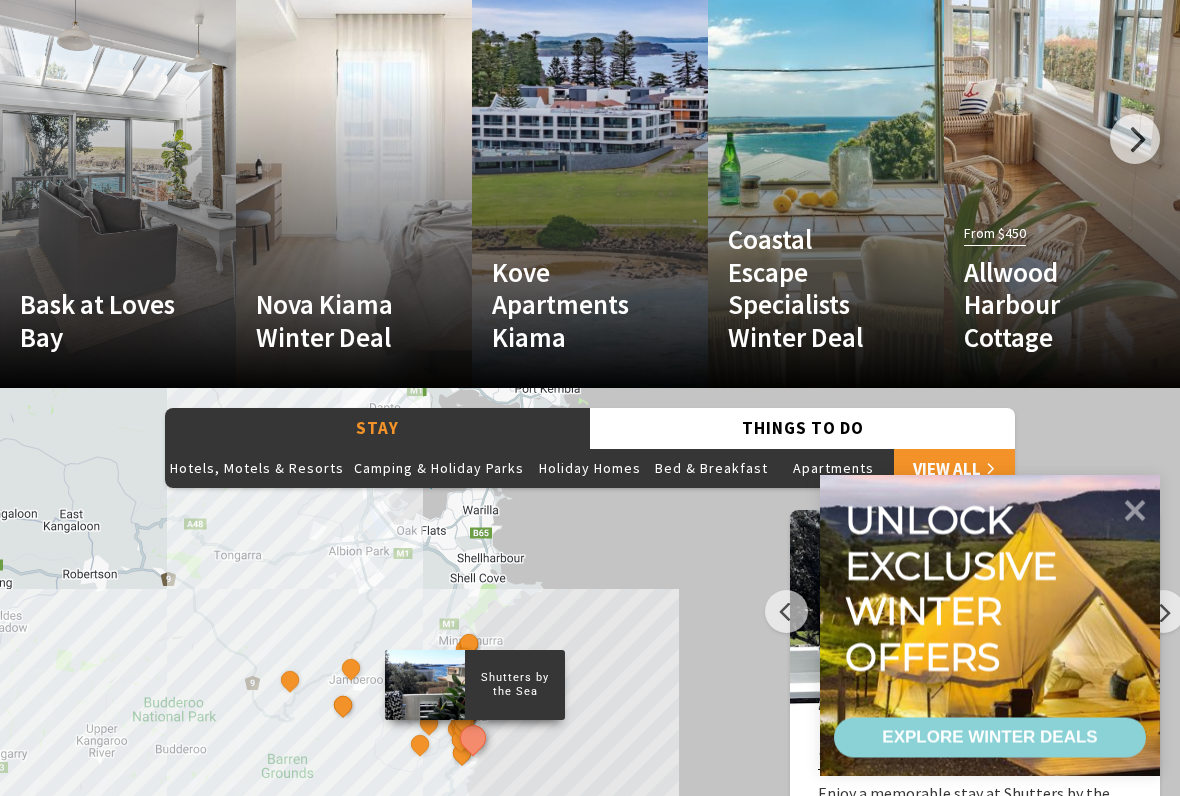 scroll, scrollTop: 1308, scrollLeft: 0, axis: vertical 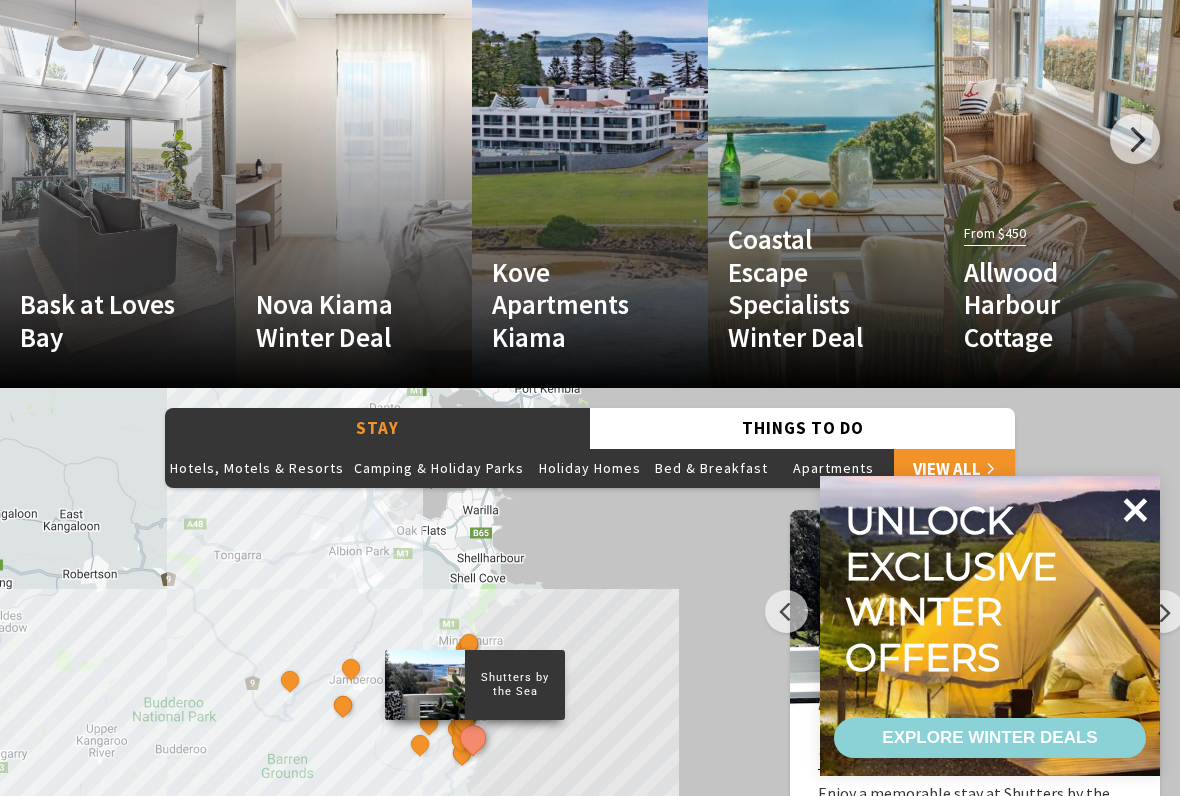 click 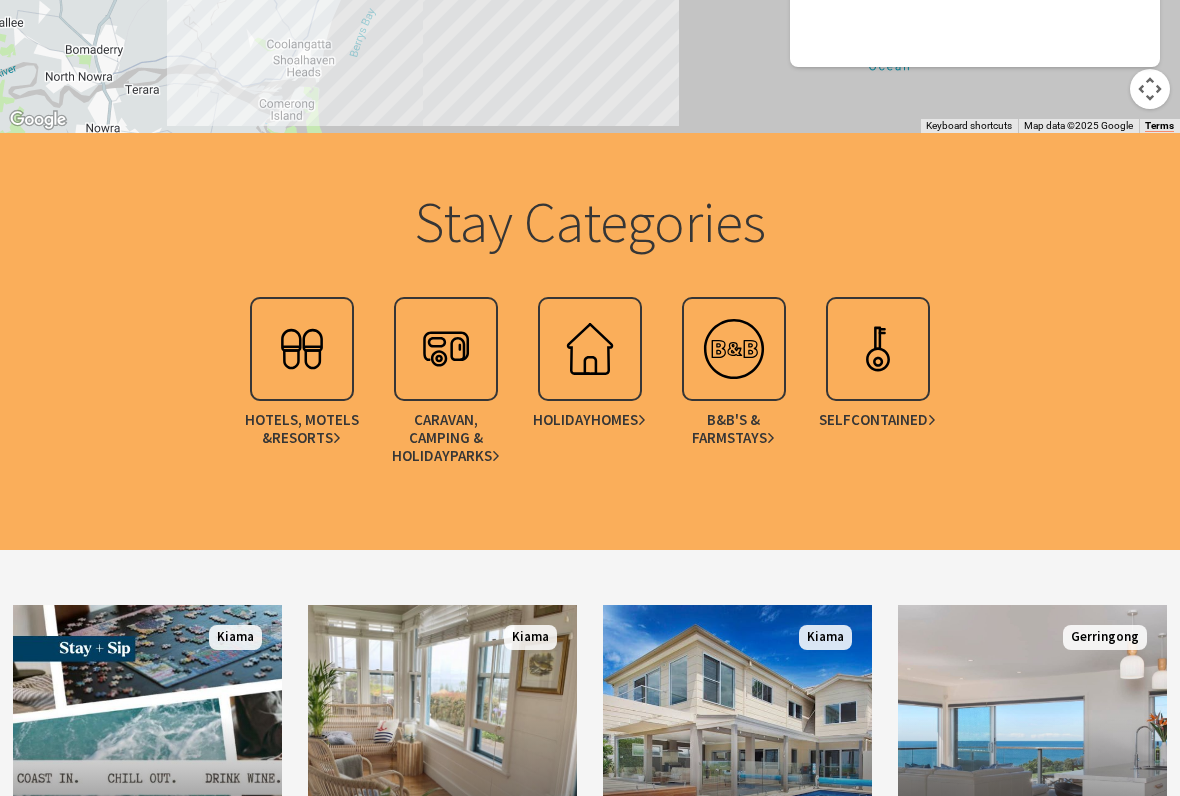 scroll, scrollTop: 2282, scrollLeft: 0, axis: vertical 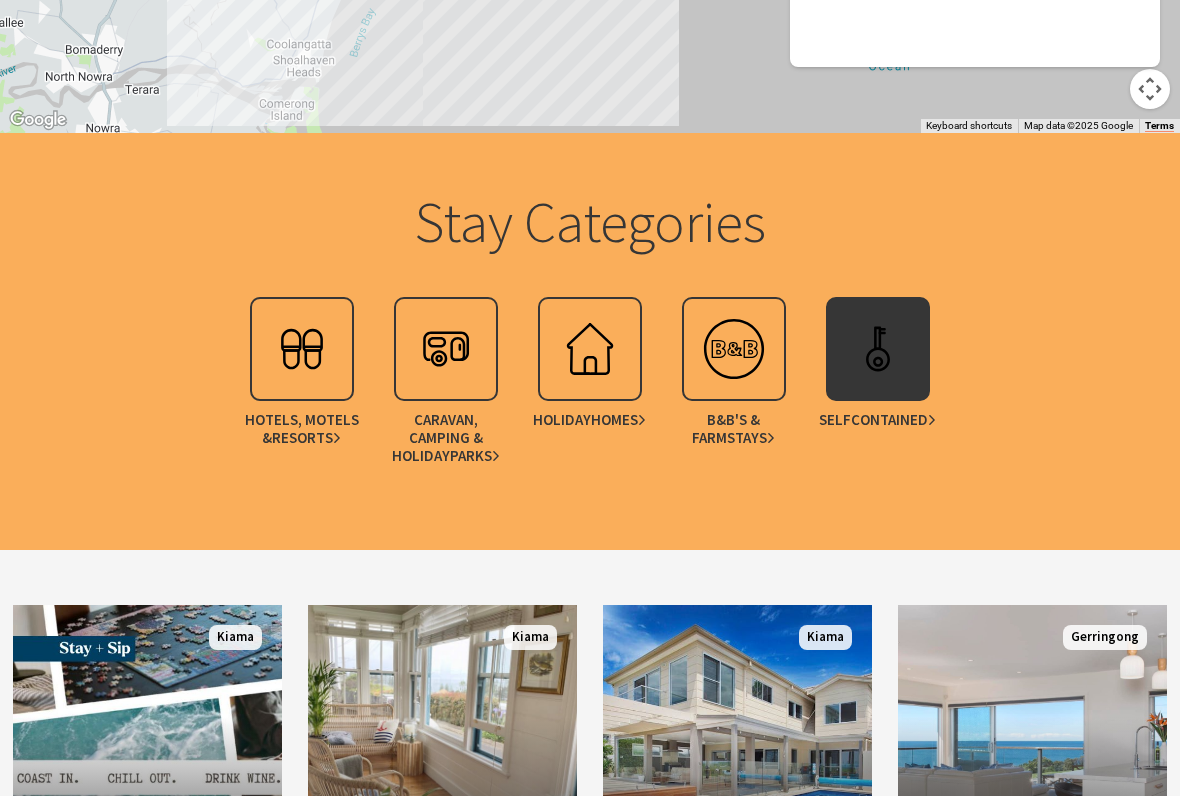 click at bounding box center (878, 350) 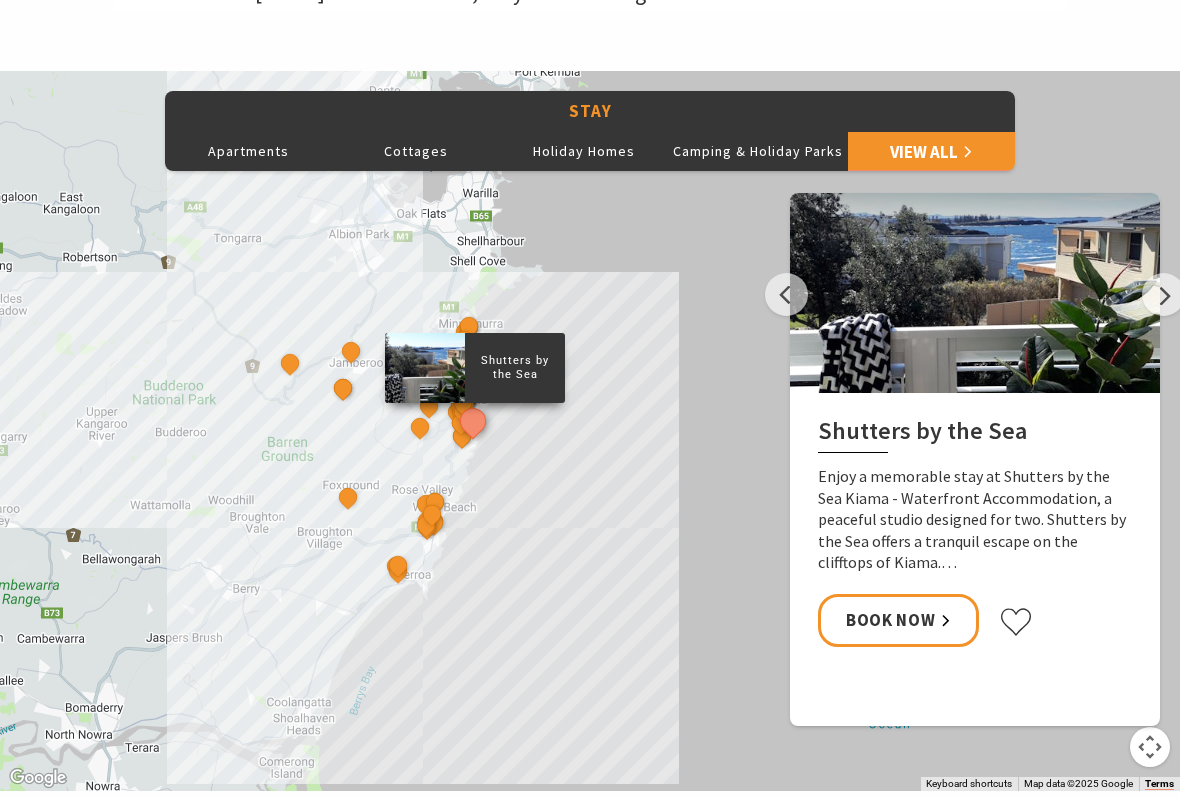 scroll, scrollTop: 823, scrollLeft: 0, axis: vertical 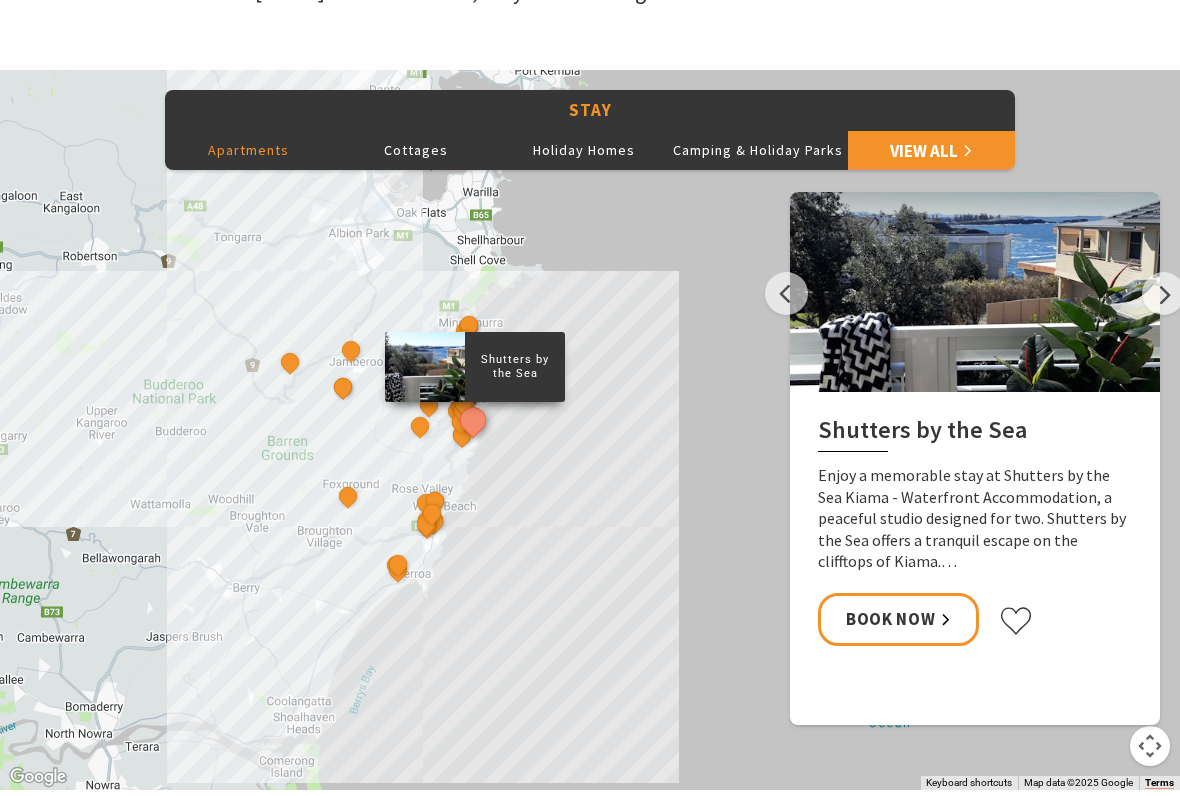 click on "Apartments" at bounding box center (249, 150) 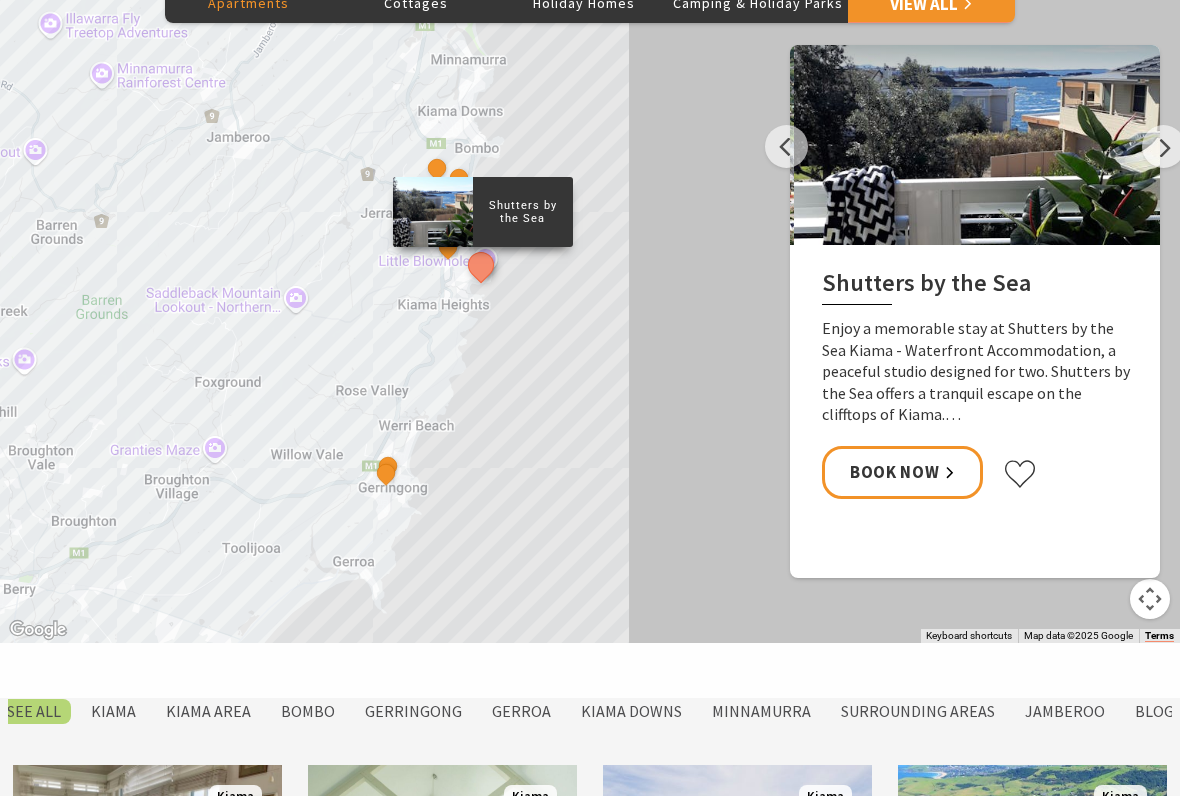 scroll, scrollTop: 971, scrollLeft: 0, axis: vertical 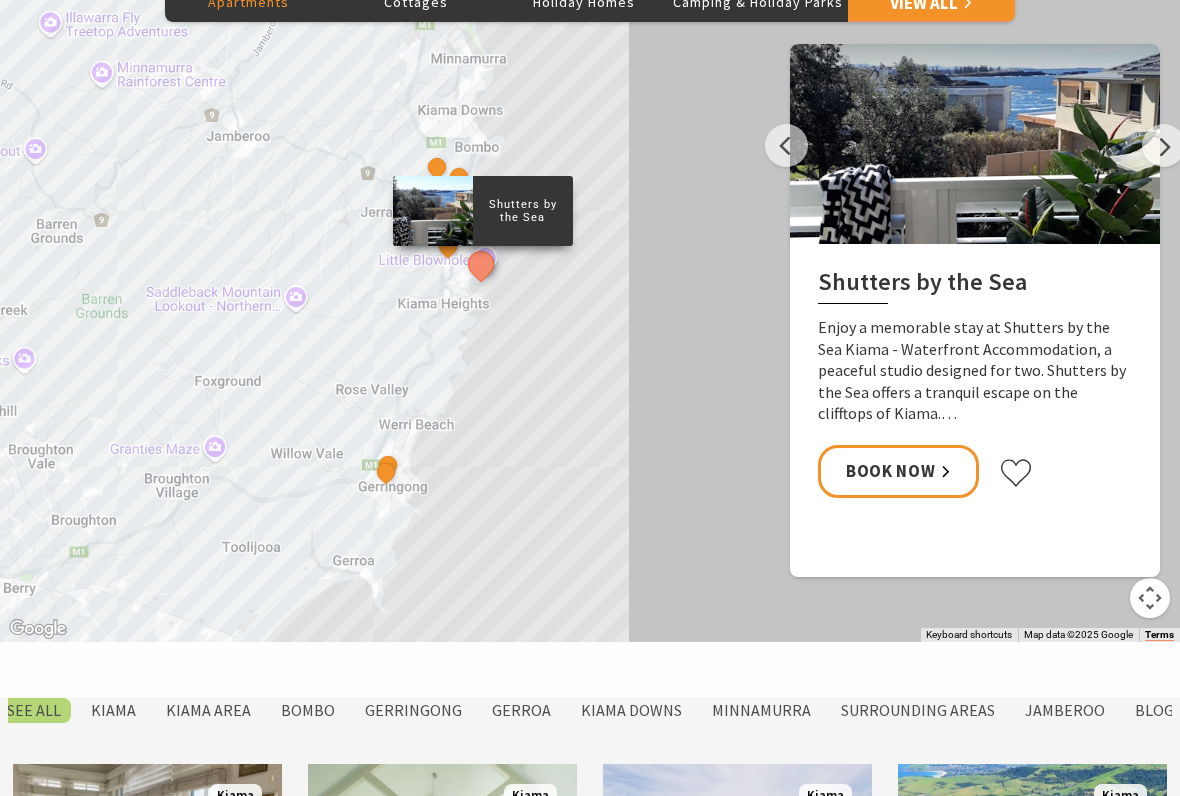 click on "Enjoy a memorable stay at Shutters by the Sea Kiama - Waterfront Accommodation, a peaceful studio designed for two. Shutters by the Sea offers a tranquil escape on the clifftops of Kiama.…" at bounding box center [975, 371] 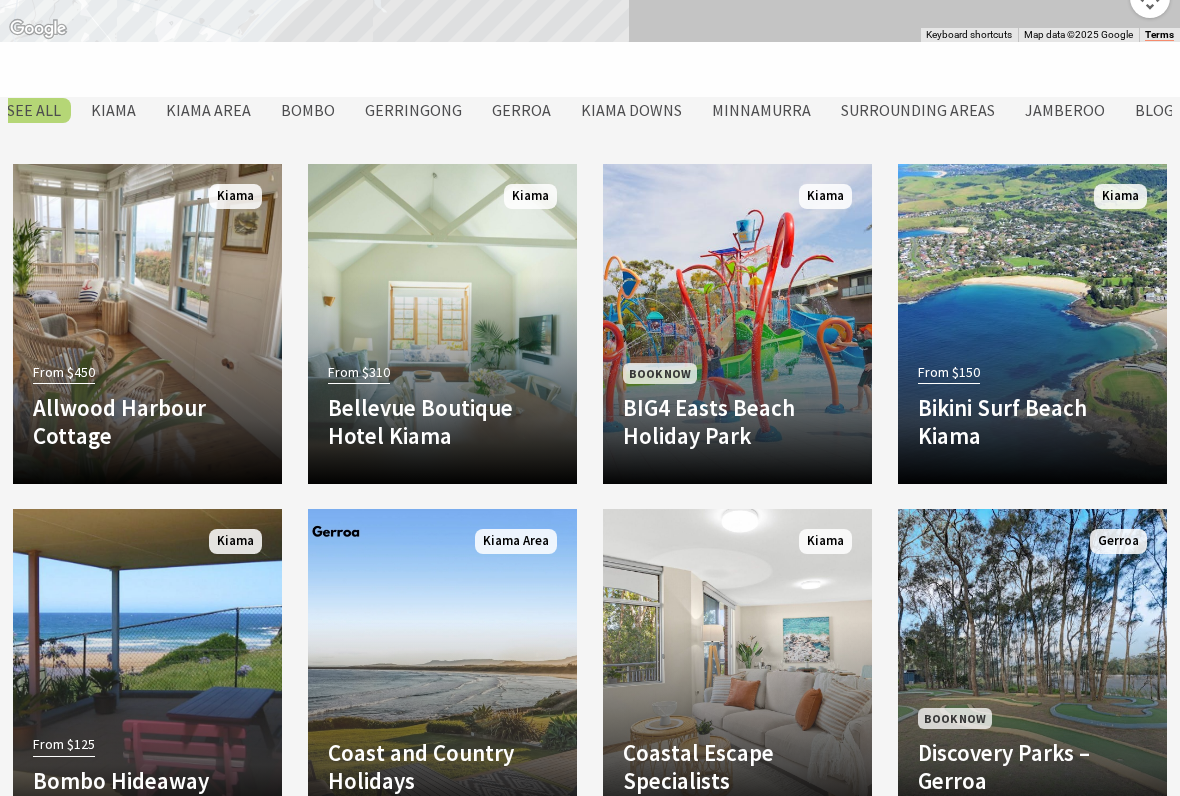 scroll, scrollTop: 1569, scrollLeft: 0, axis: vertical 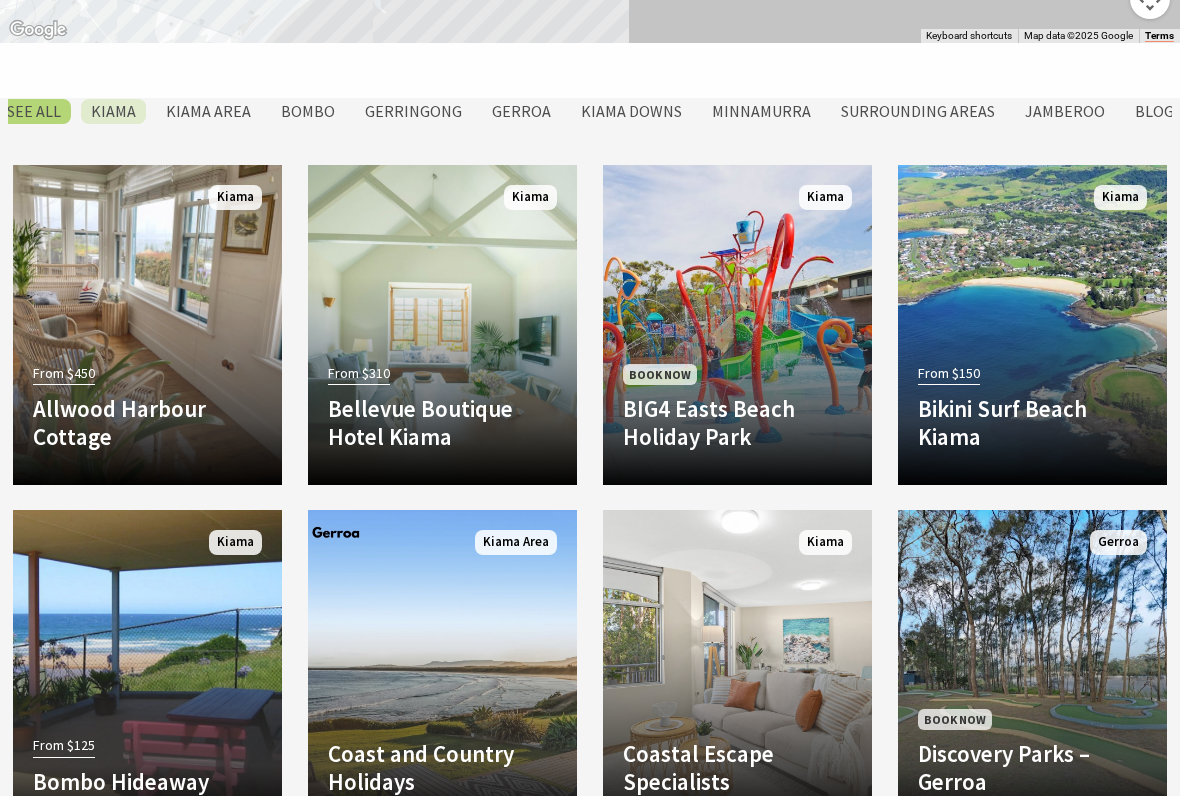 click on "Kiama" at bounding box center (113, 112) 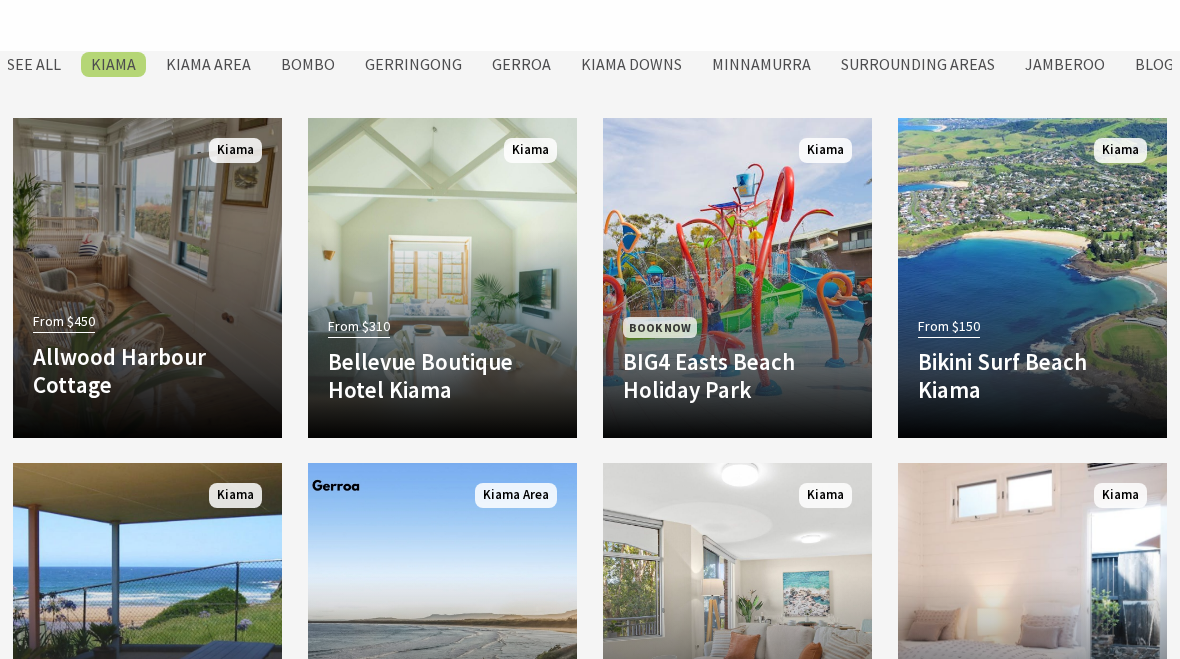scroll, scrollTop: 1617, scrollLeft: 0, axis: vertical 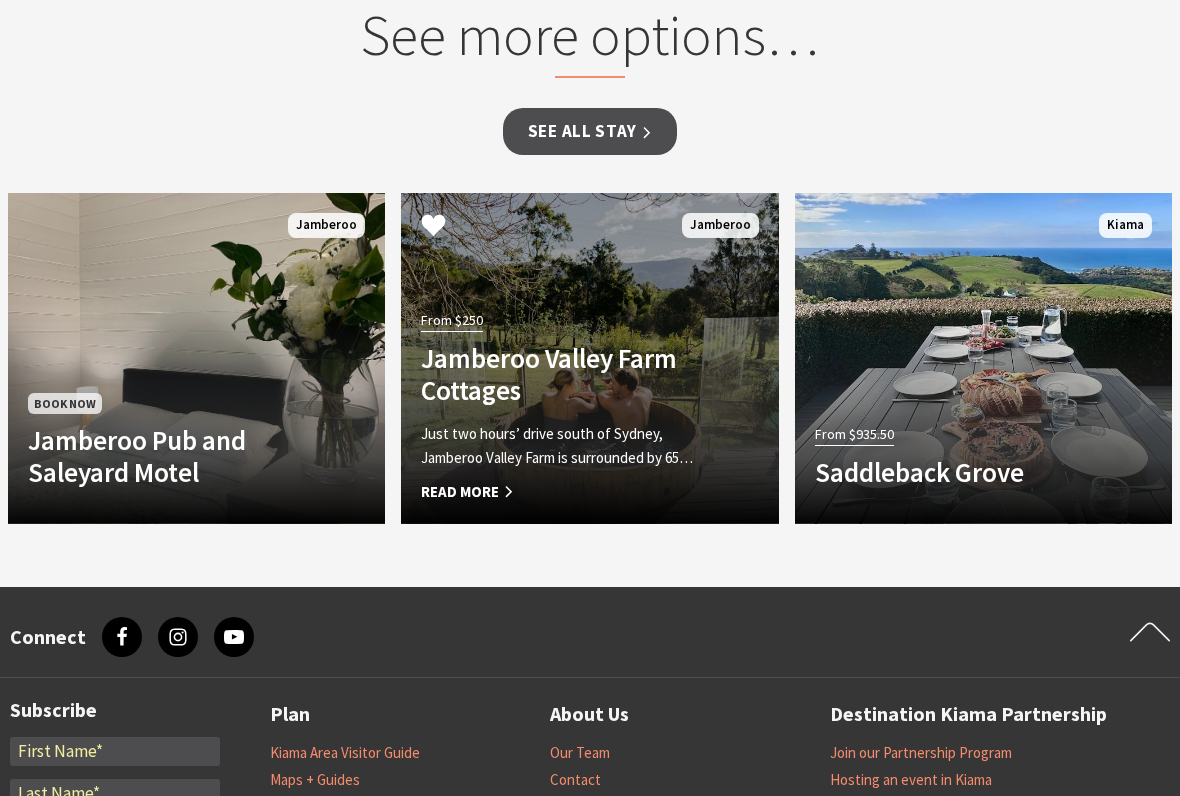 click on "Read More" at bounding box center (561, 492) 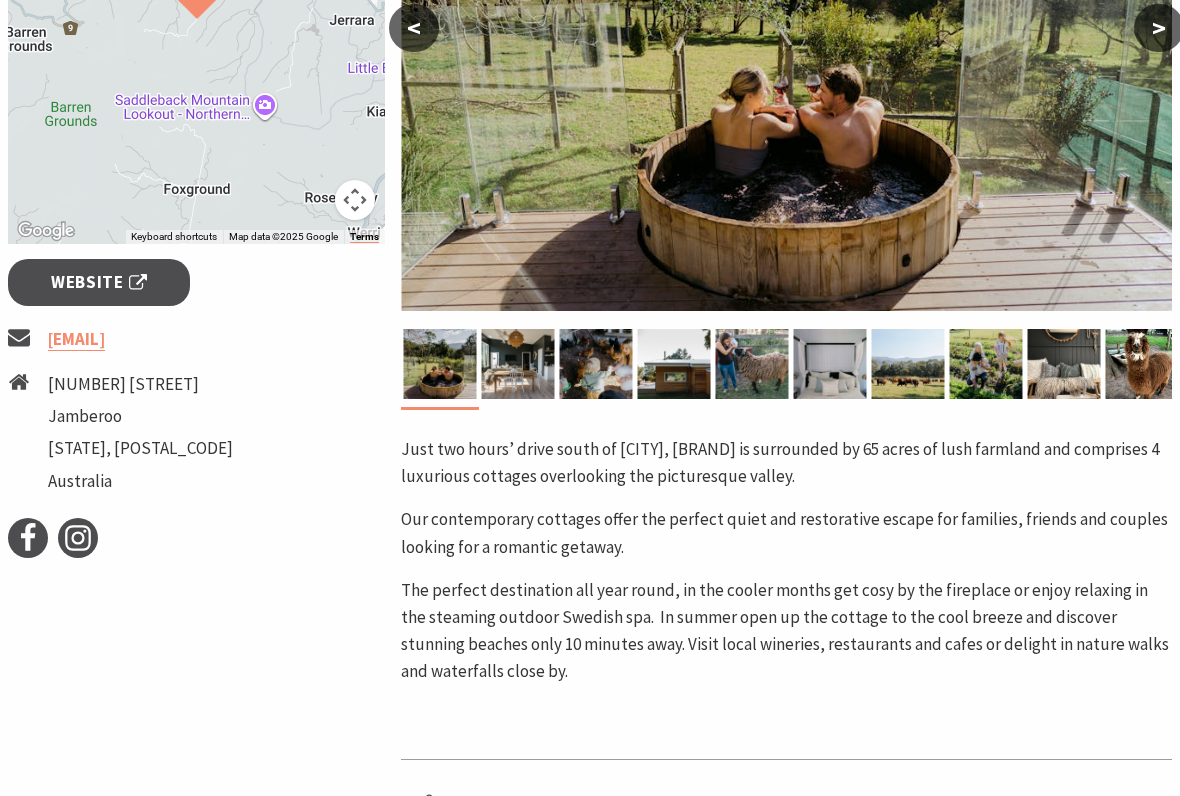 scroll, scrollTop: 575, scrollLeft: 0, axis: vertical 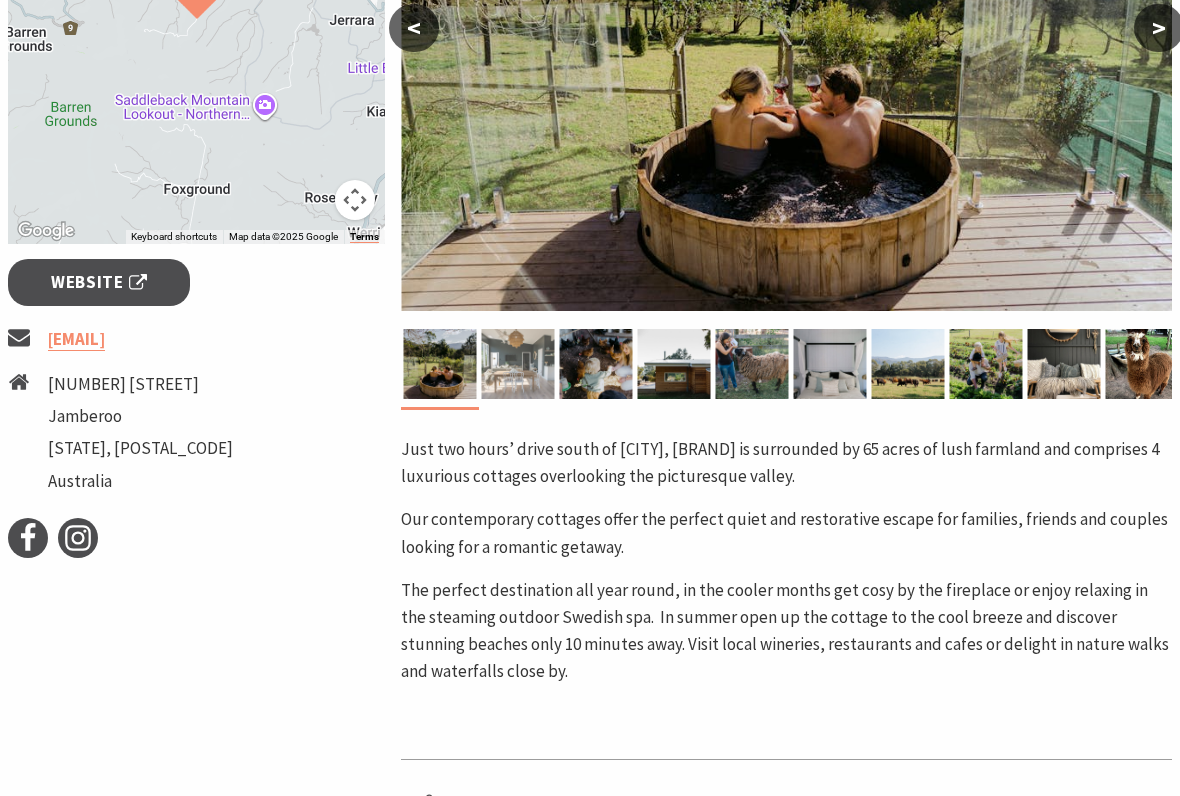 click at bounding box center [518, 364] 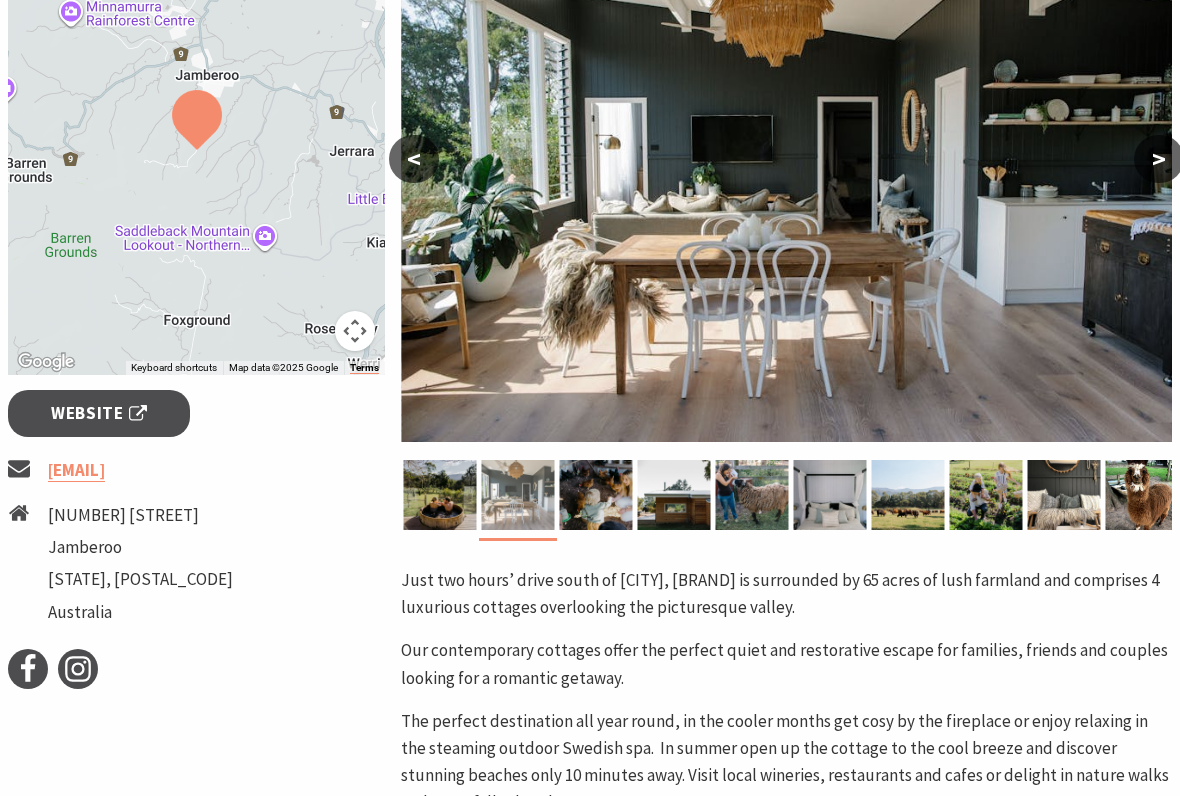 scroll, scrollTop: 442, scrollLeft: 0, axis: vertical 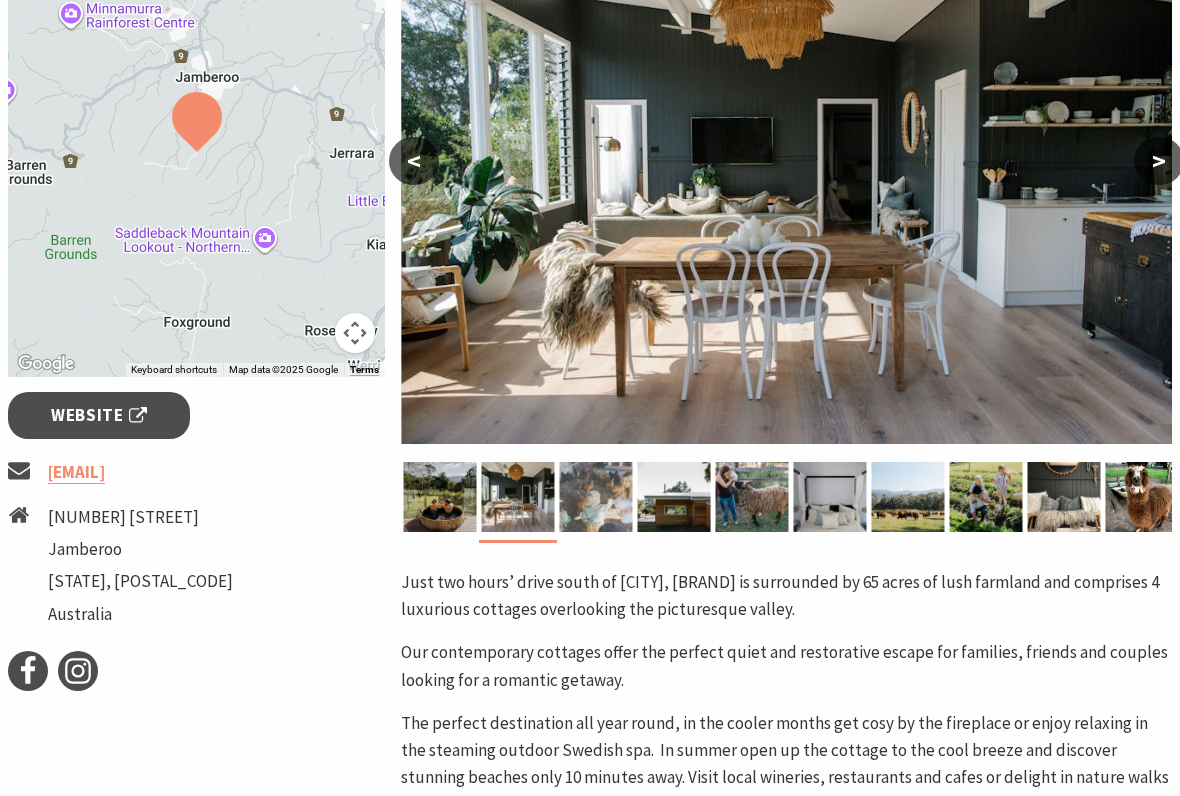 click at bounding box center [596, 497] 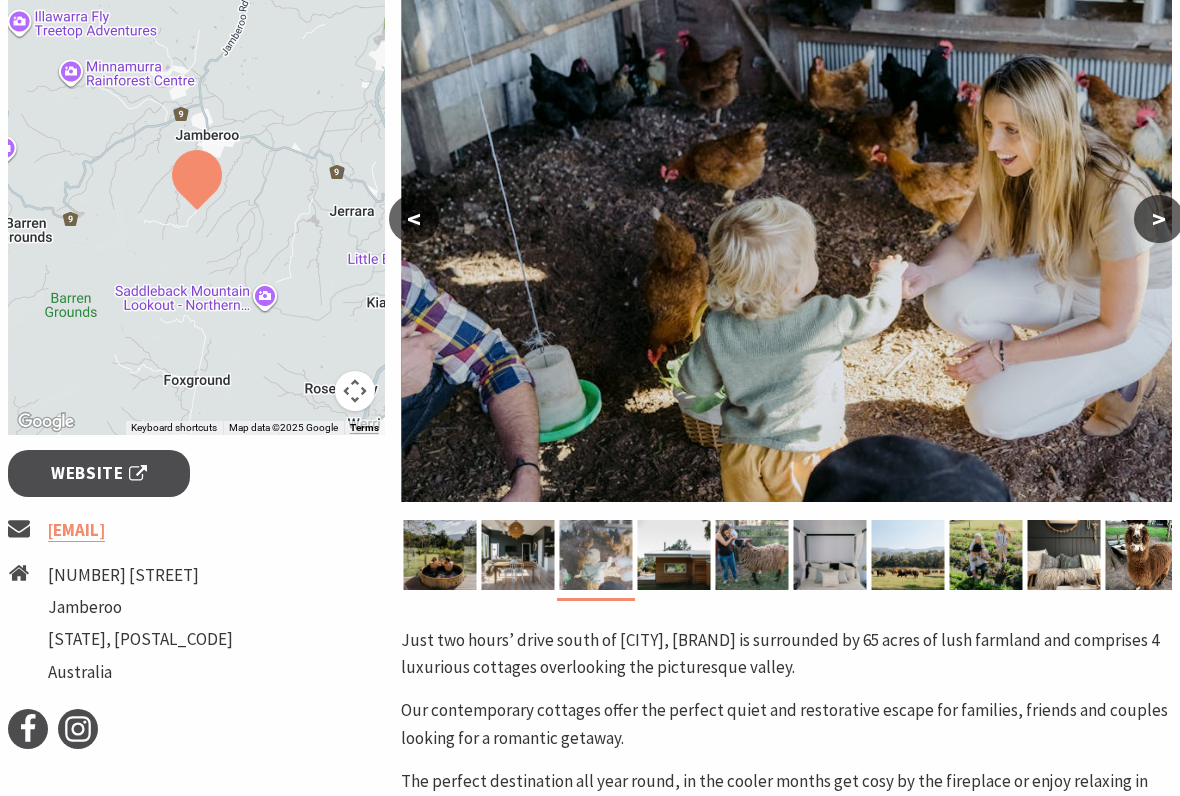 scroll, scrollTop: 375, scrollLeft: 0, axis: vertical 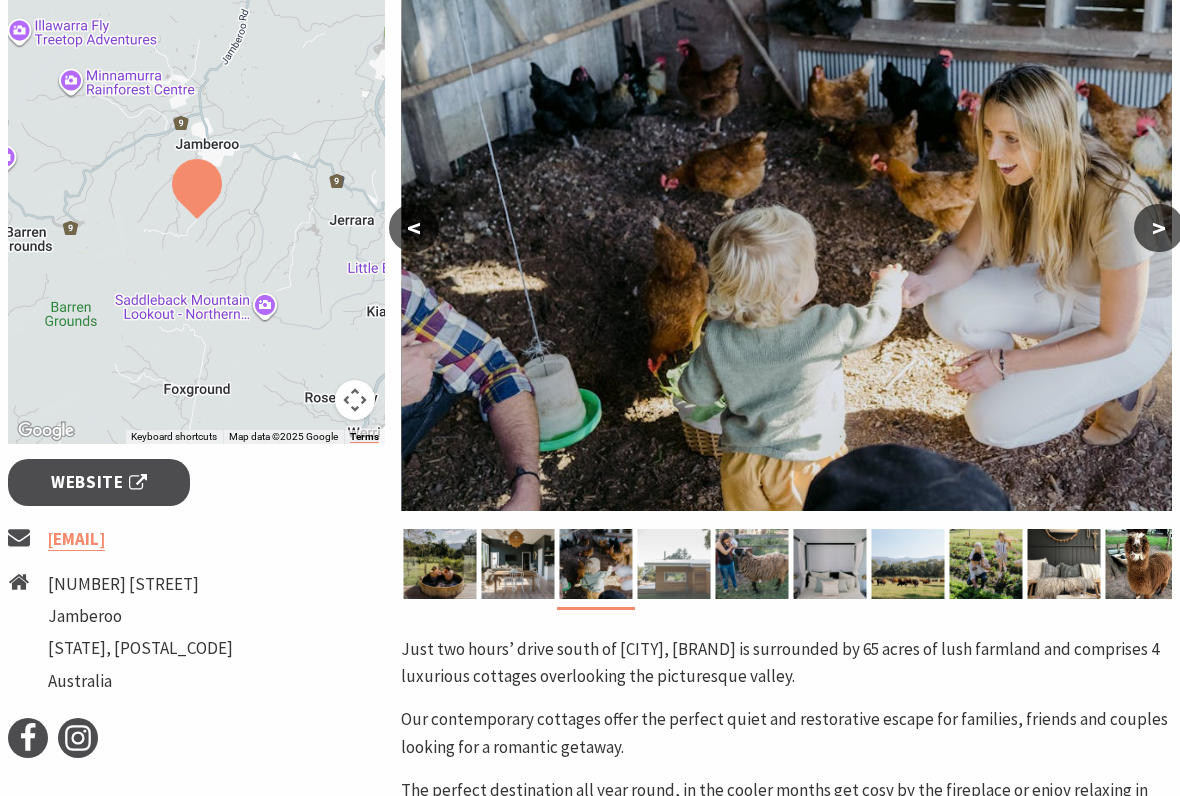 click at bounding box center [674, 564] 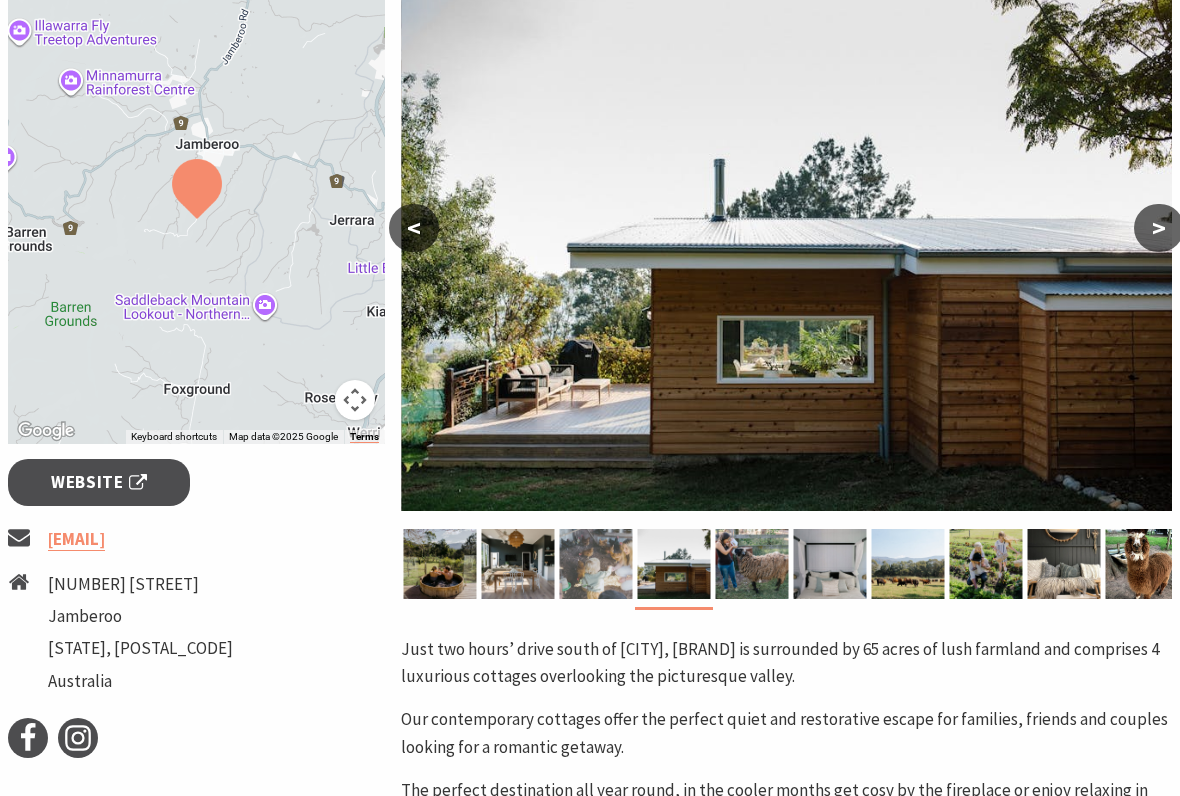 click at bounding box center (596, 564) 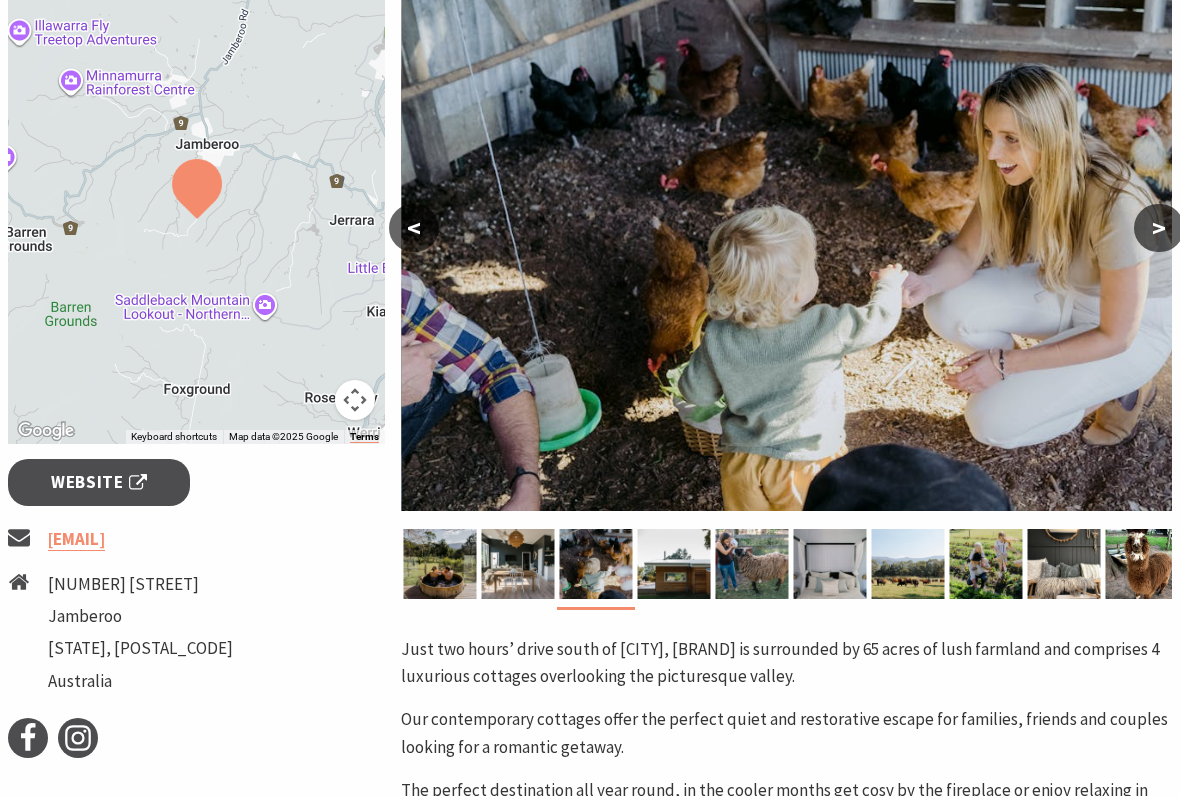 click on ">" at bounding box center [1159, 228] 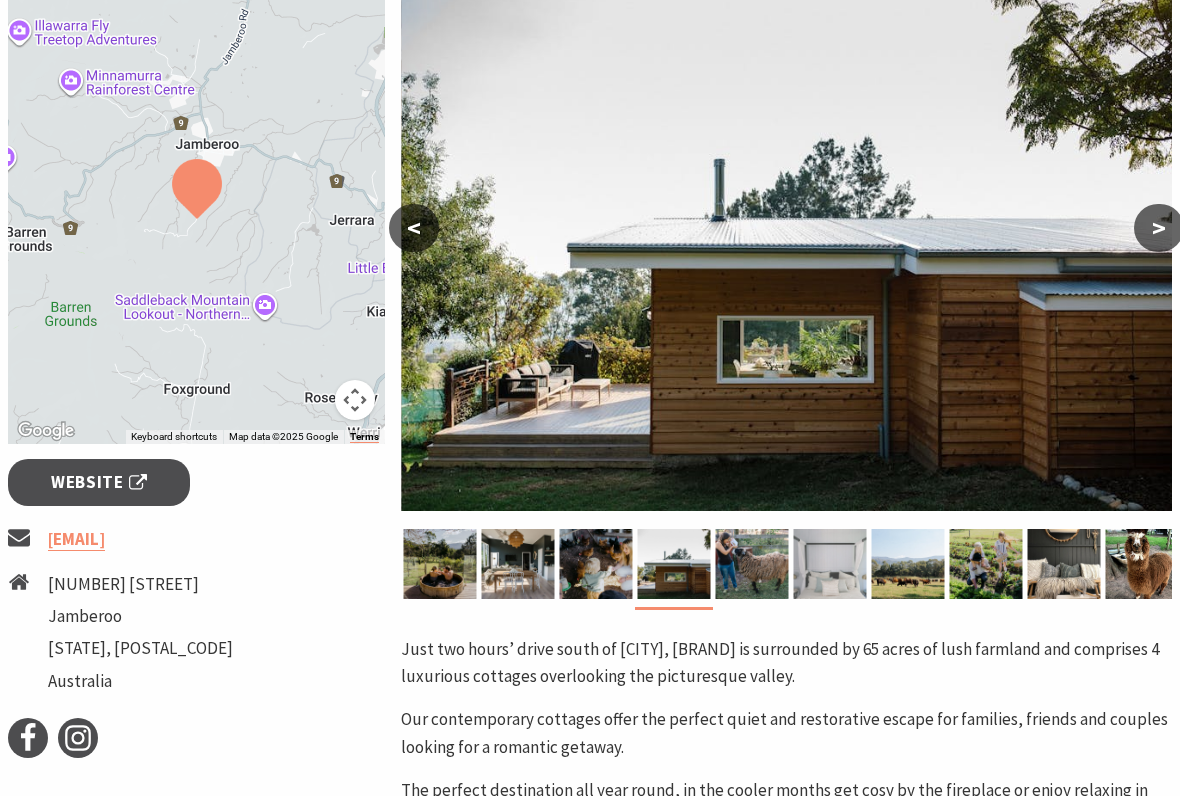 click at bounding box center [830, 564] 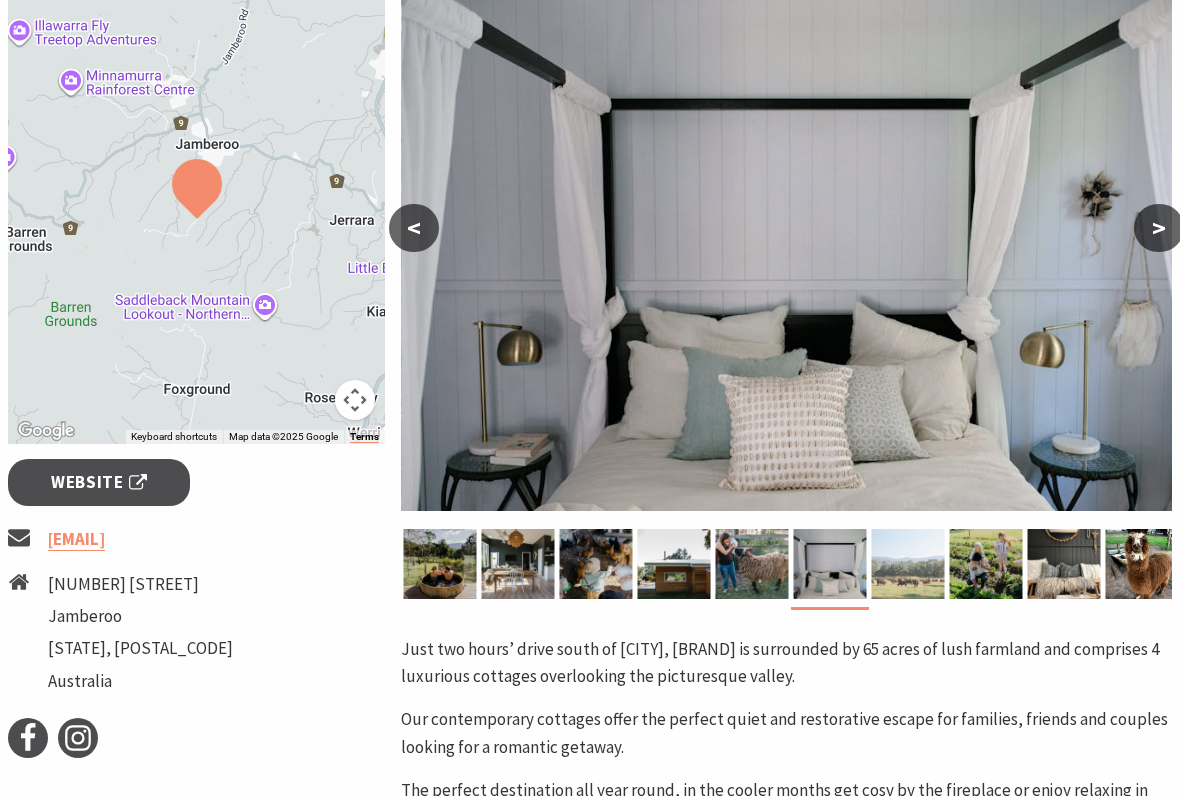 click at bounding box center [908, 564] 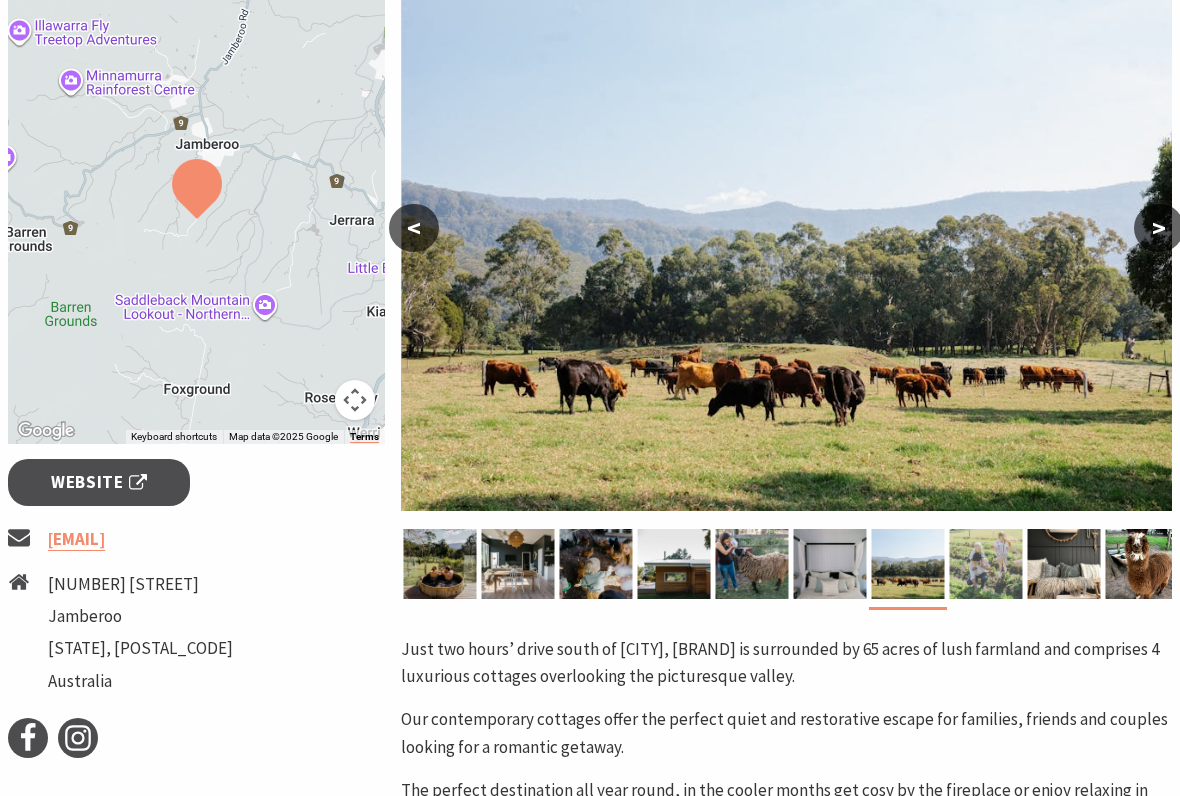 click at bounding box center [986, 564] 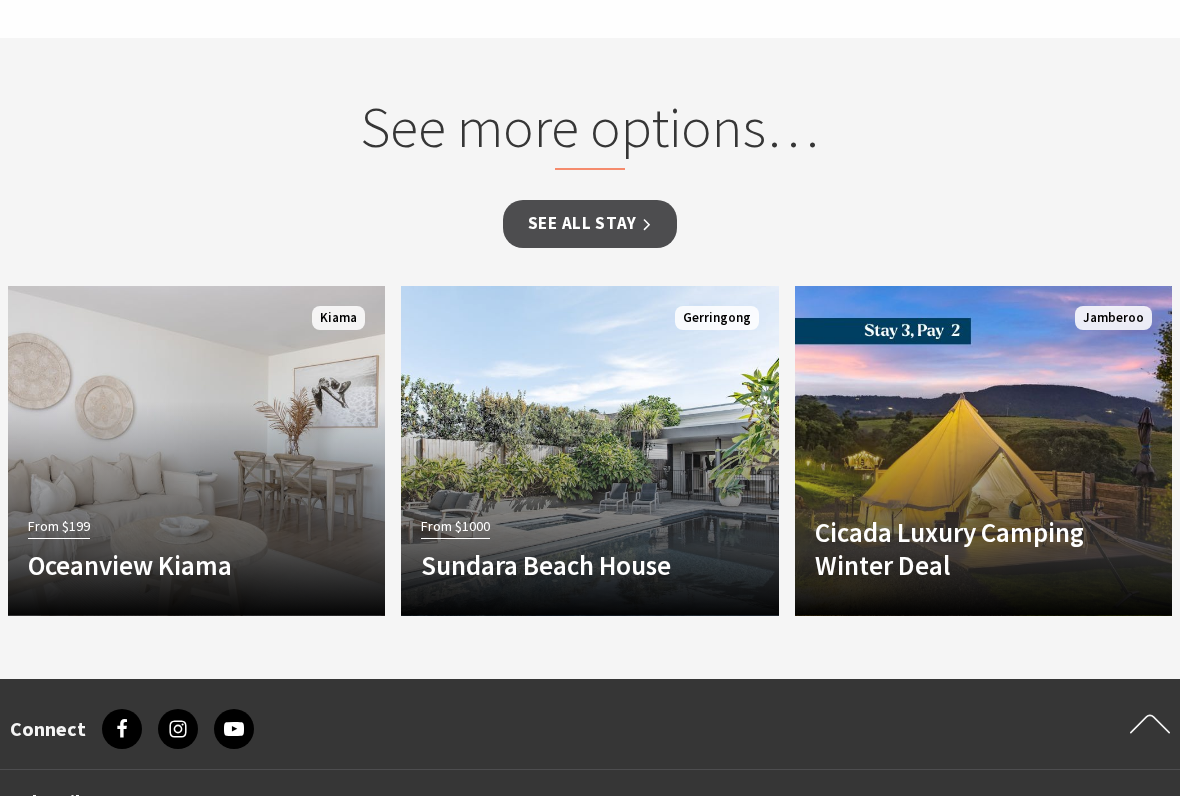 scroll, scrollTop: 1720, scrollLeft: 0, axis: vertical 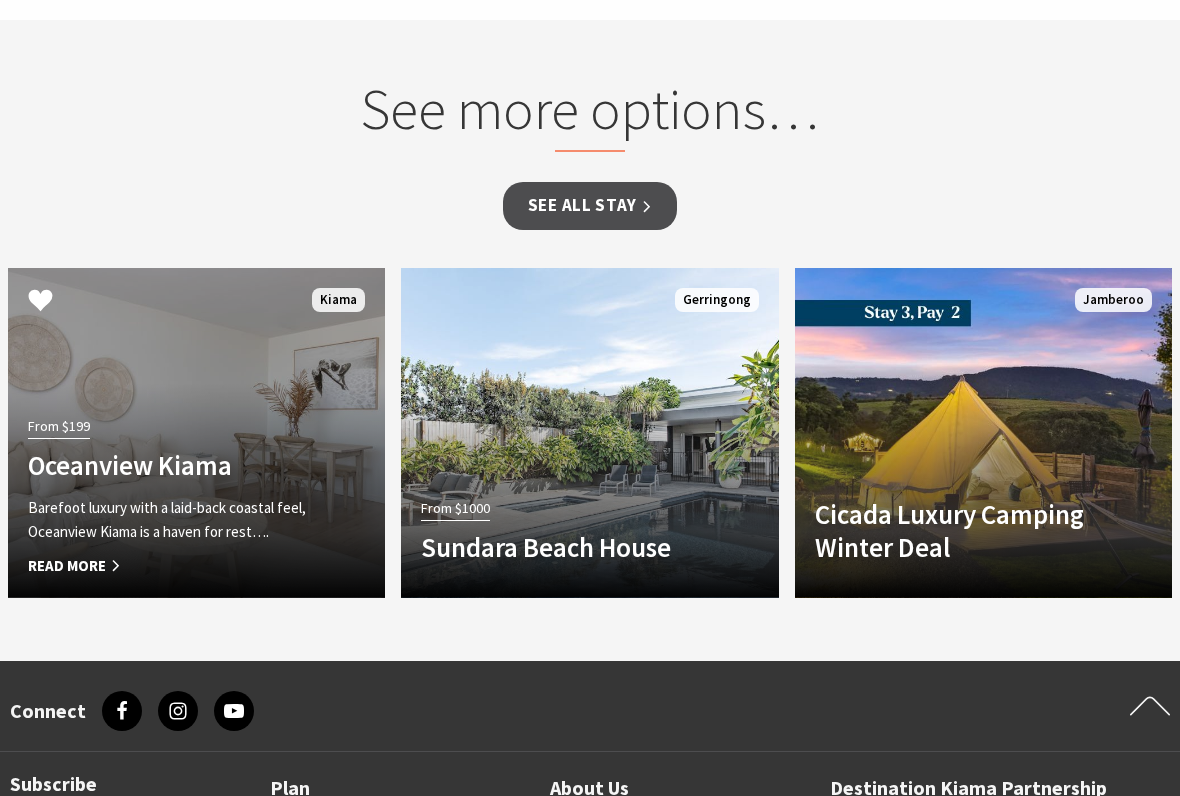 click on "Oceanview Kiama" at bounding box center (168, 465) 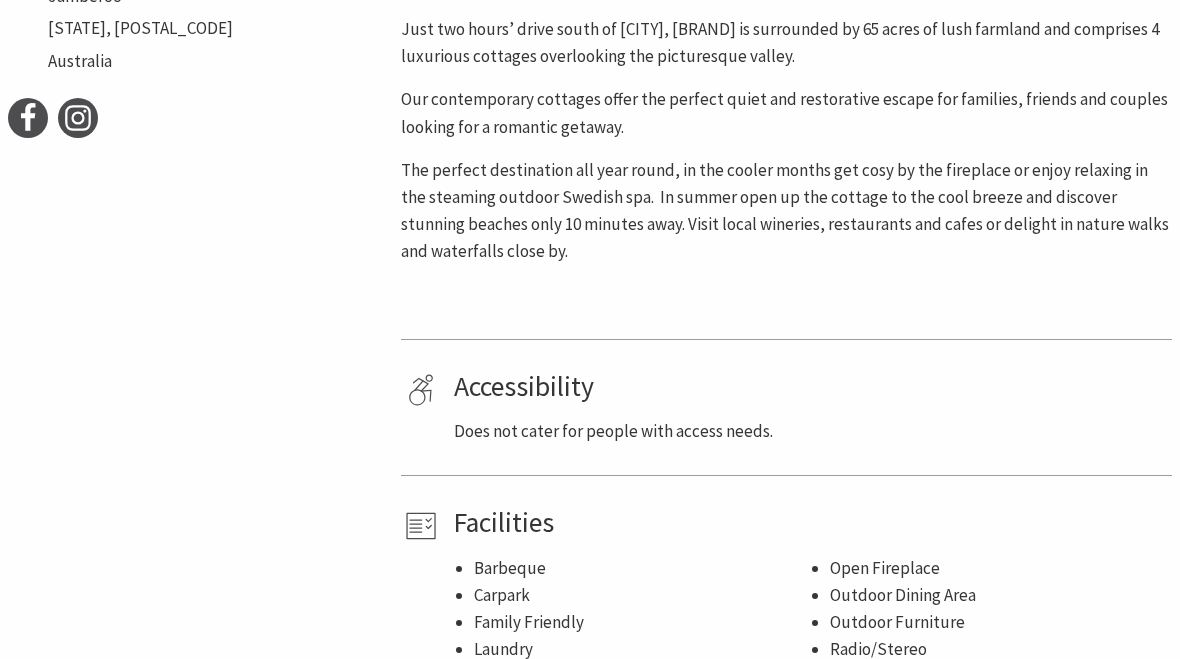 scroll, scrollTop: 988, scrollLeft: 0, axis: vertical 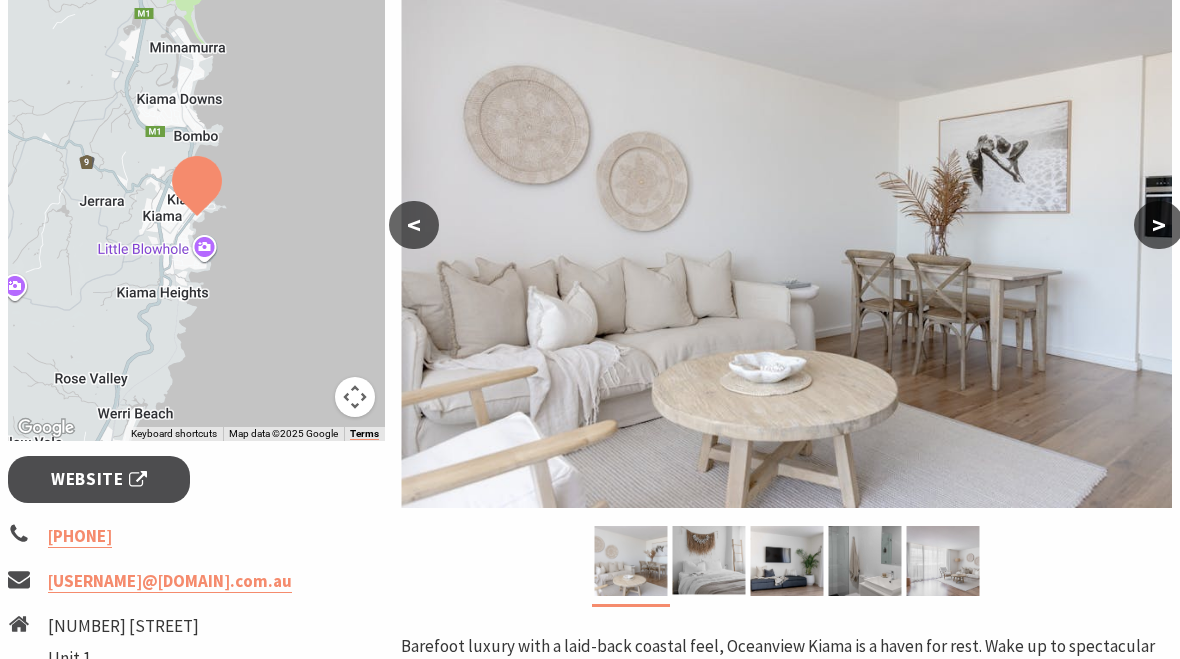 click on ">" at bounding box center (1159, 225) 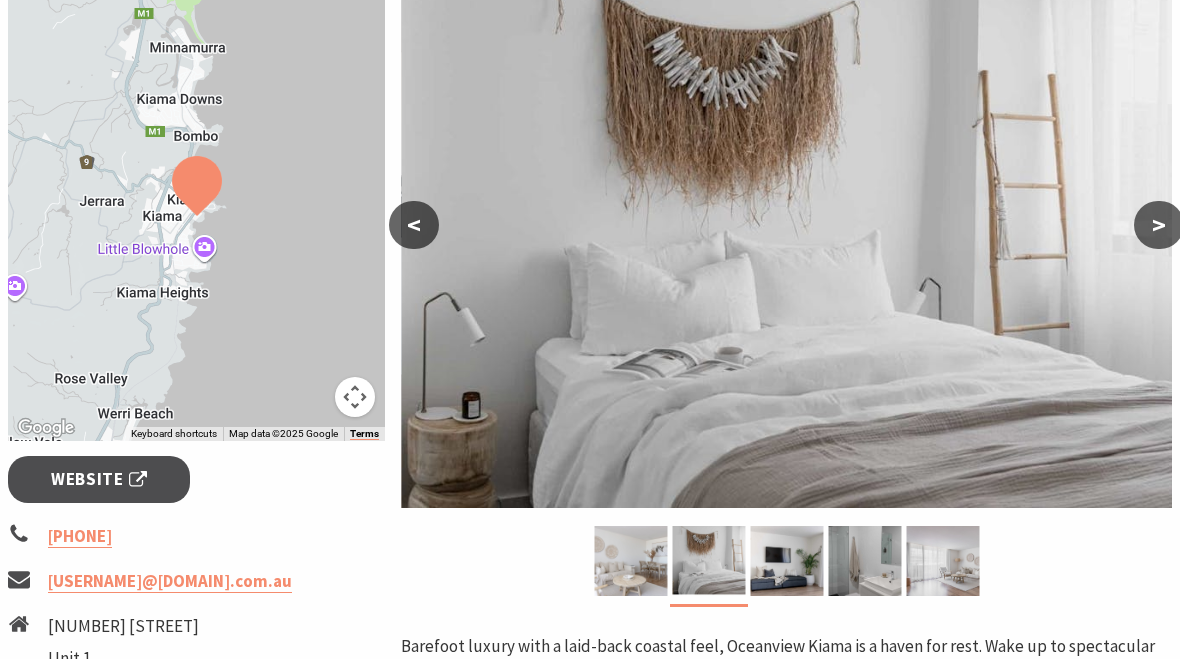 click on ">" at bounding box center (1159, 225) 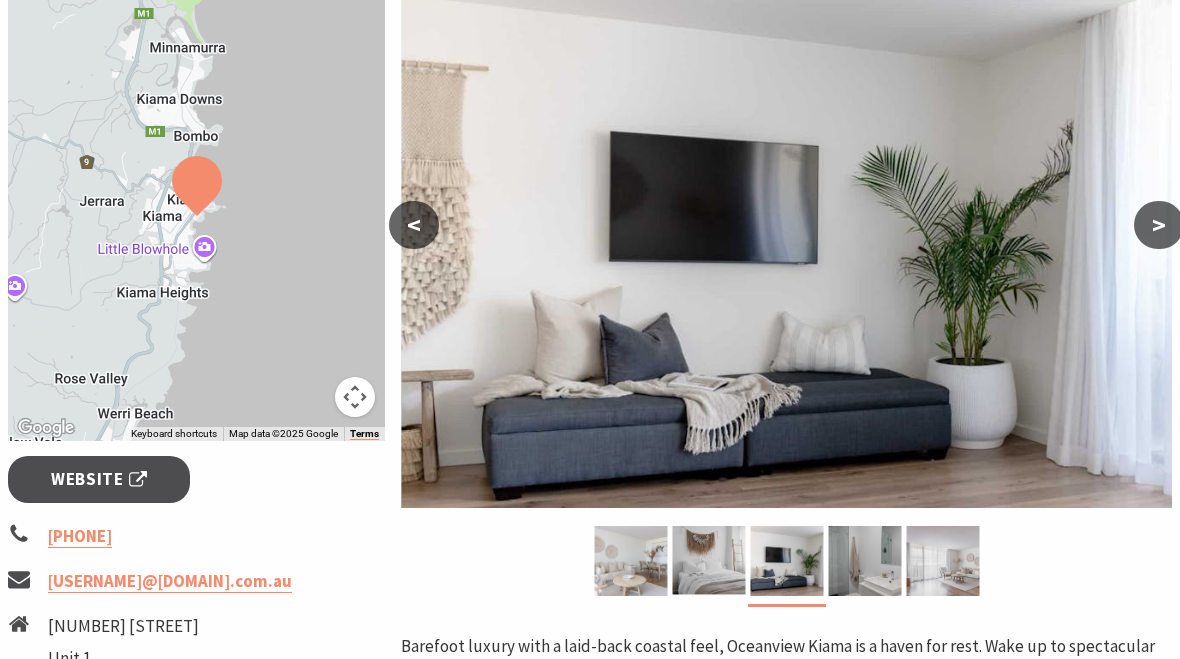 click on ">" at bounding box center [1159, 225] 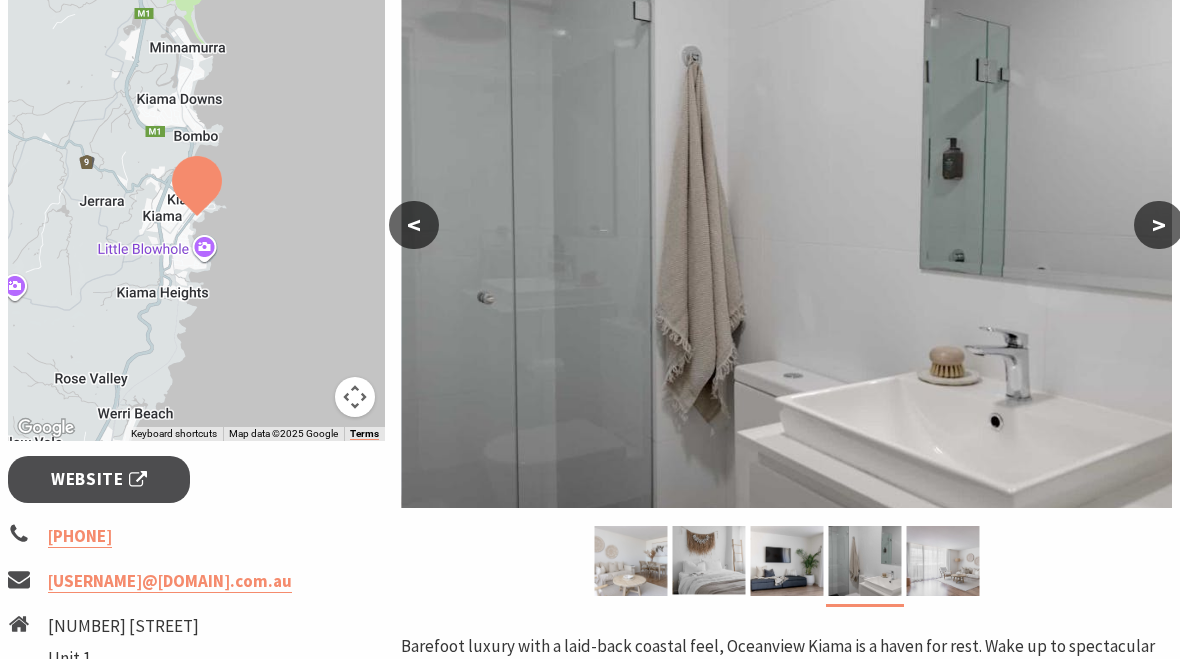 click on ">" at bounding box center [1159, 225] 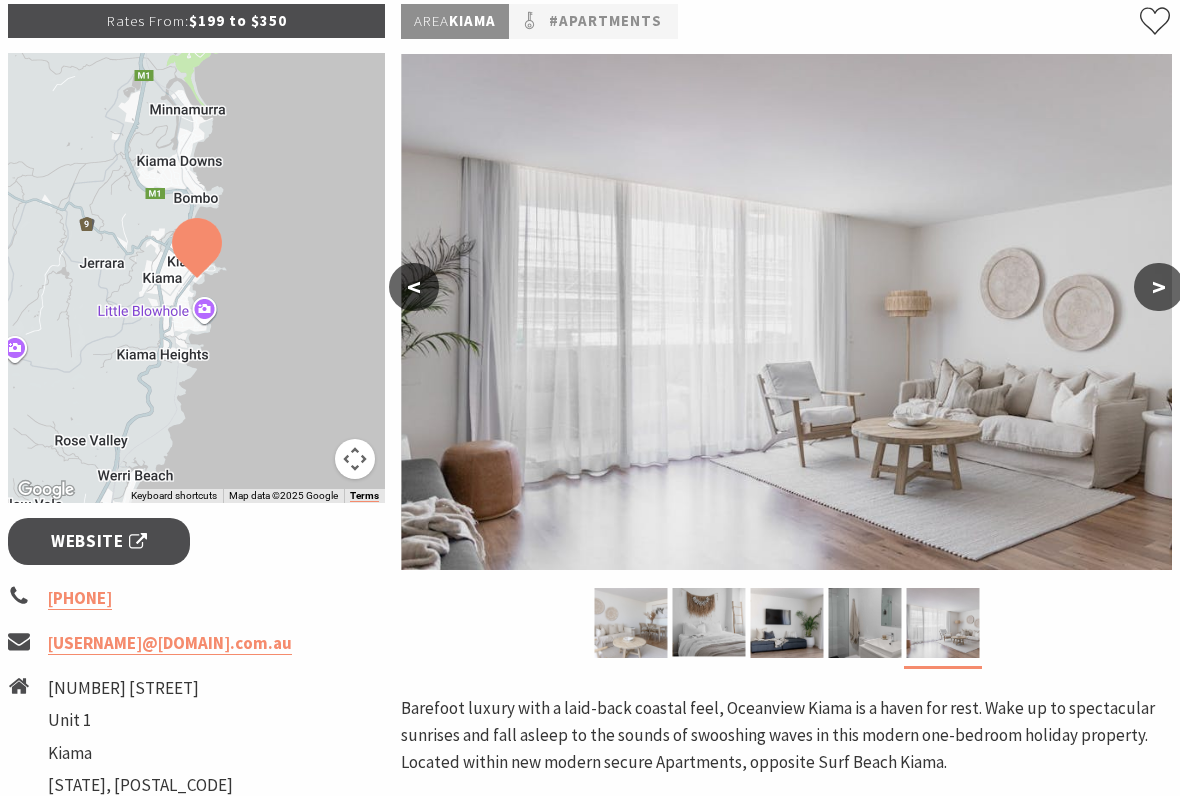 scroll, scrollTop: 315, scrollLeft: 0, axis: vertical 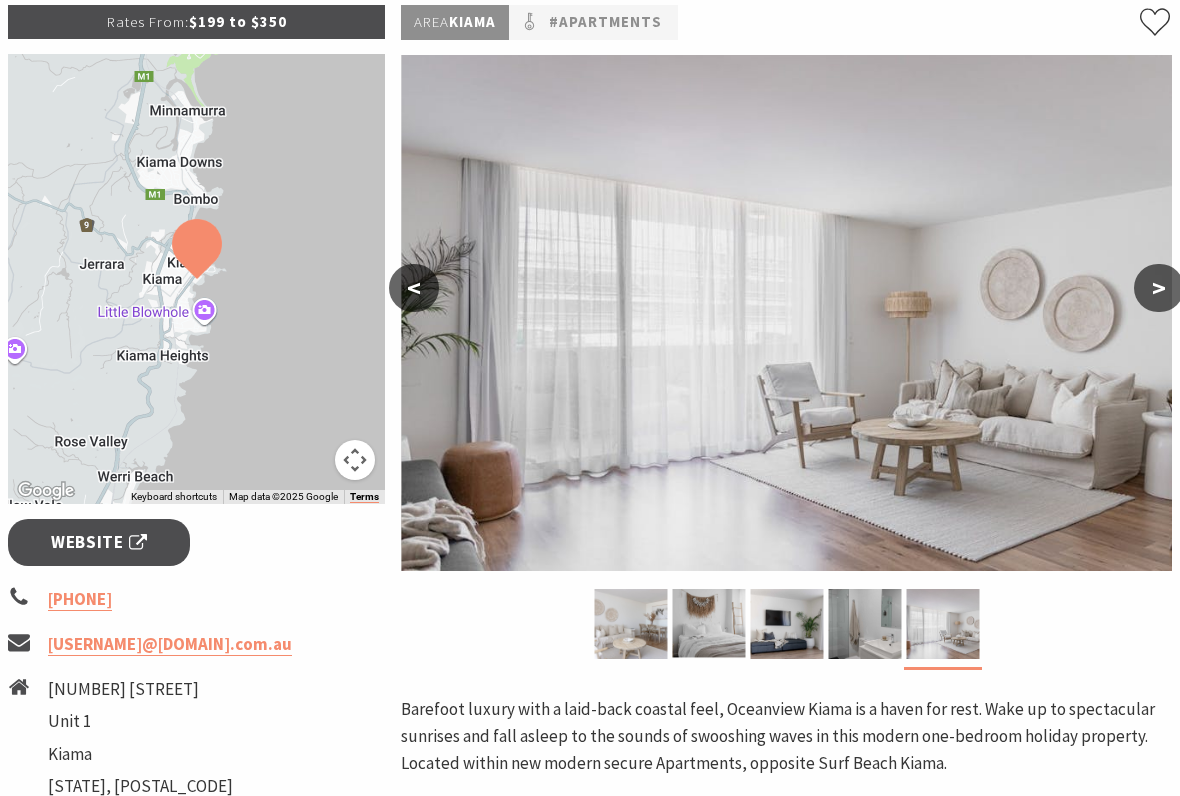 click on ">" at bounding box center [1159, 288] 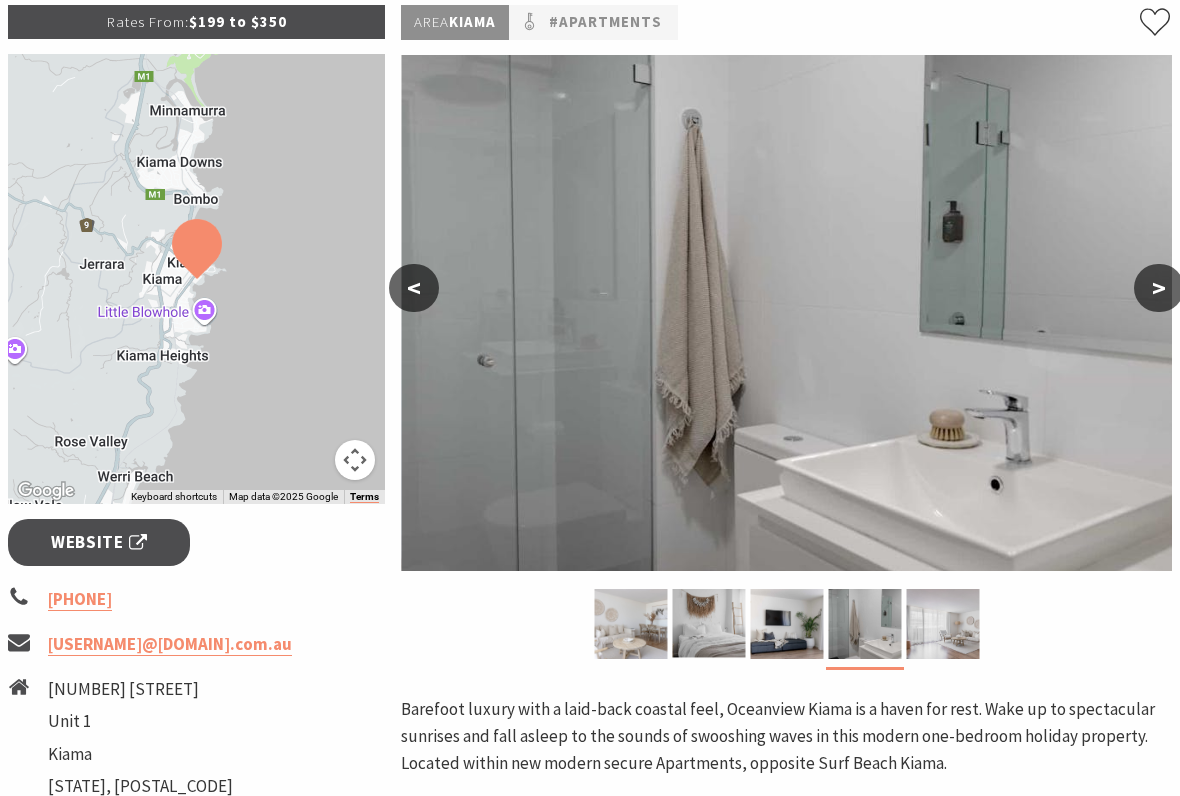click on "<" at bounding box center (414, 288) 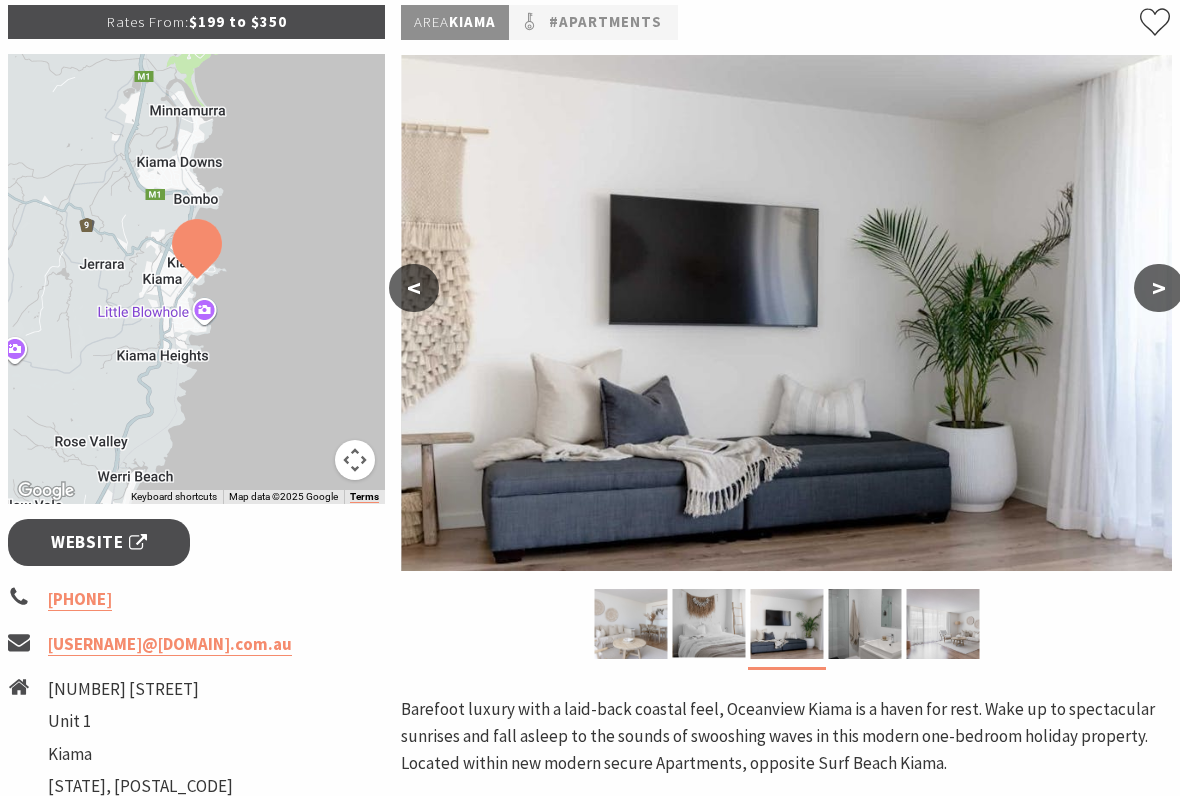 click on "<" at bounding box center [414, 288] 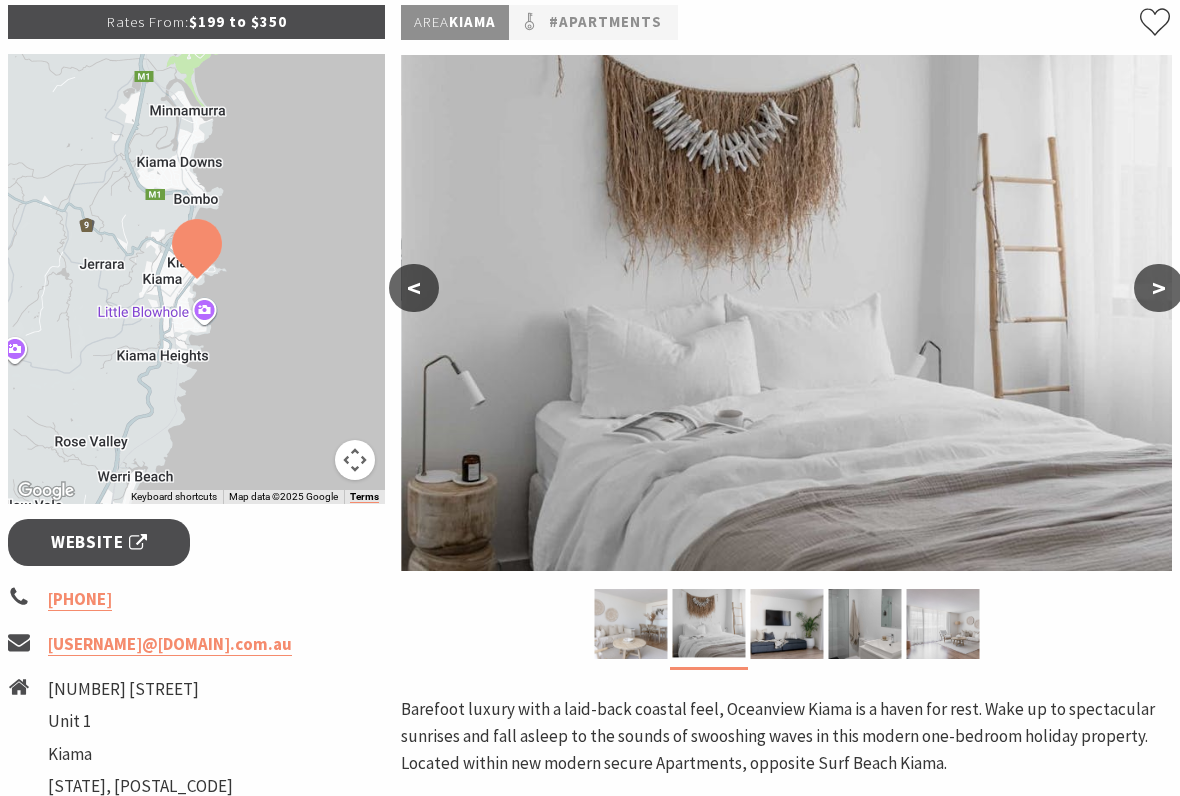 click at bounding box center [786, 313] 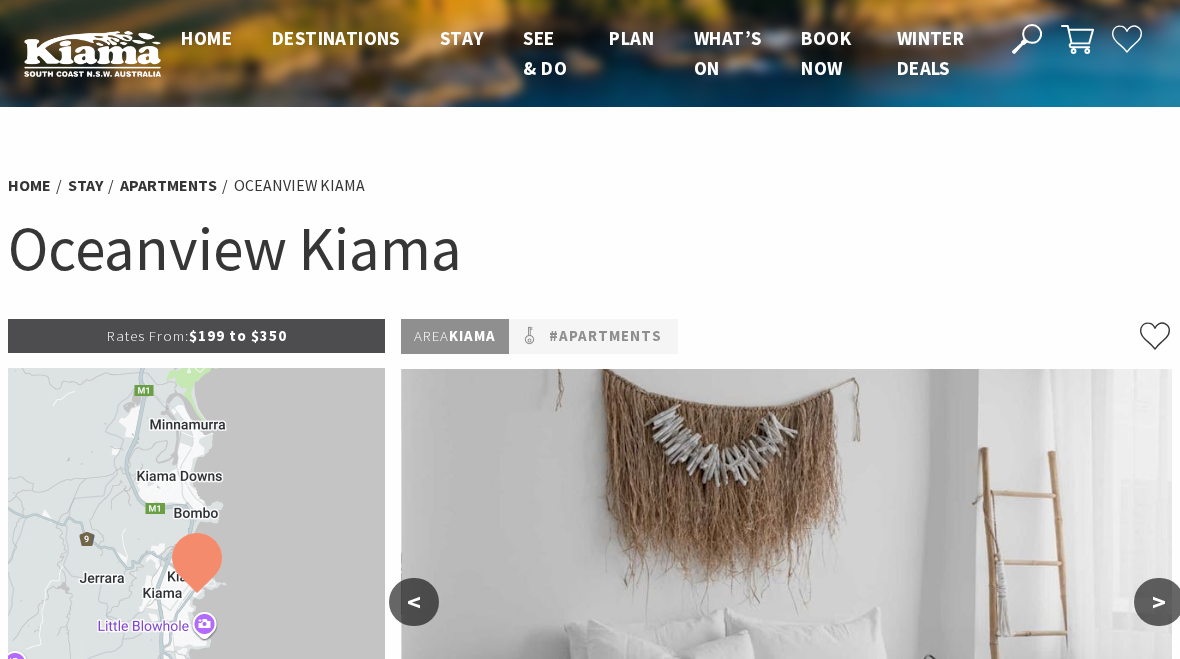 scroll, scrollTop: 0, scrollLeft: 0, axis: both 